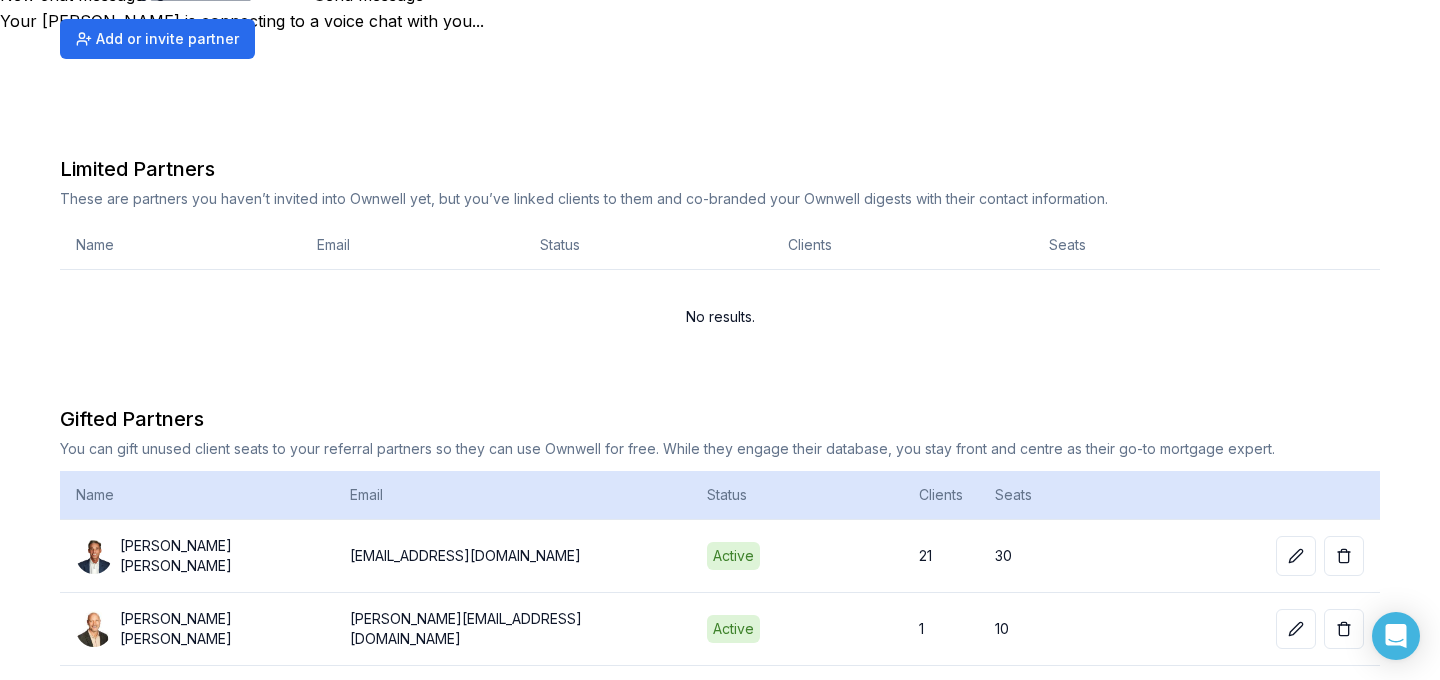 scroll, scrollTop: 486, scrollLeft: 0, axis: vertical 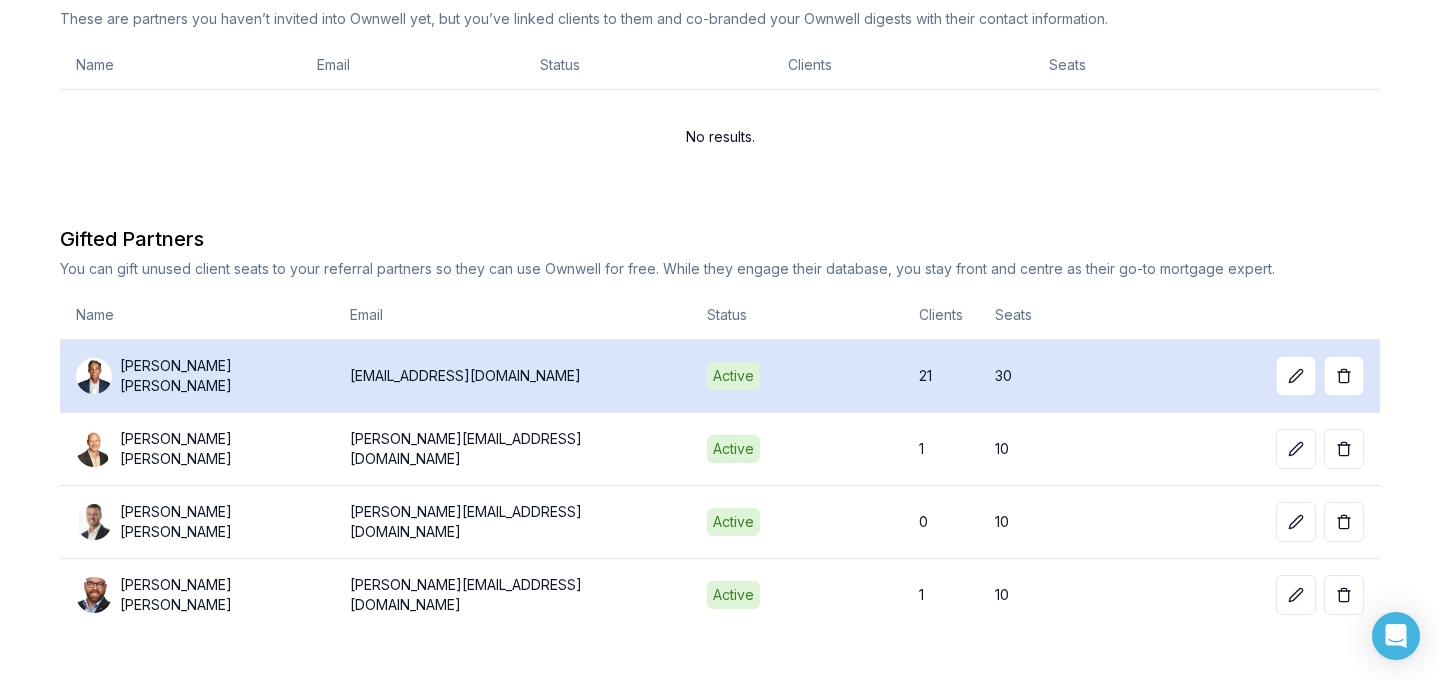 click on "Active" at bounding box center (797, 375) 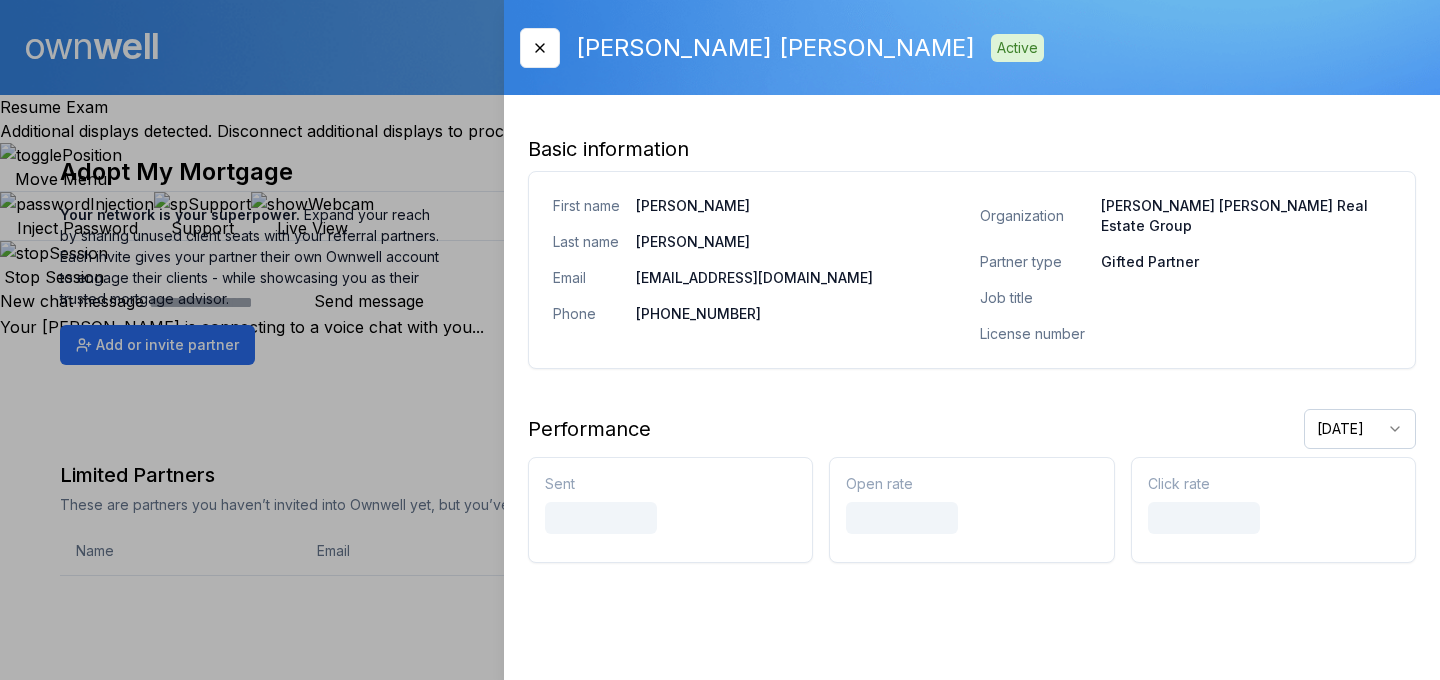 scroll, scrollTop: 0, scrollLeft: 0, axis: both 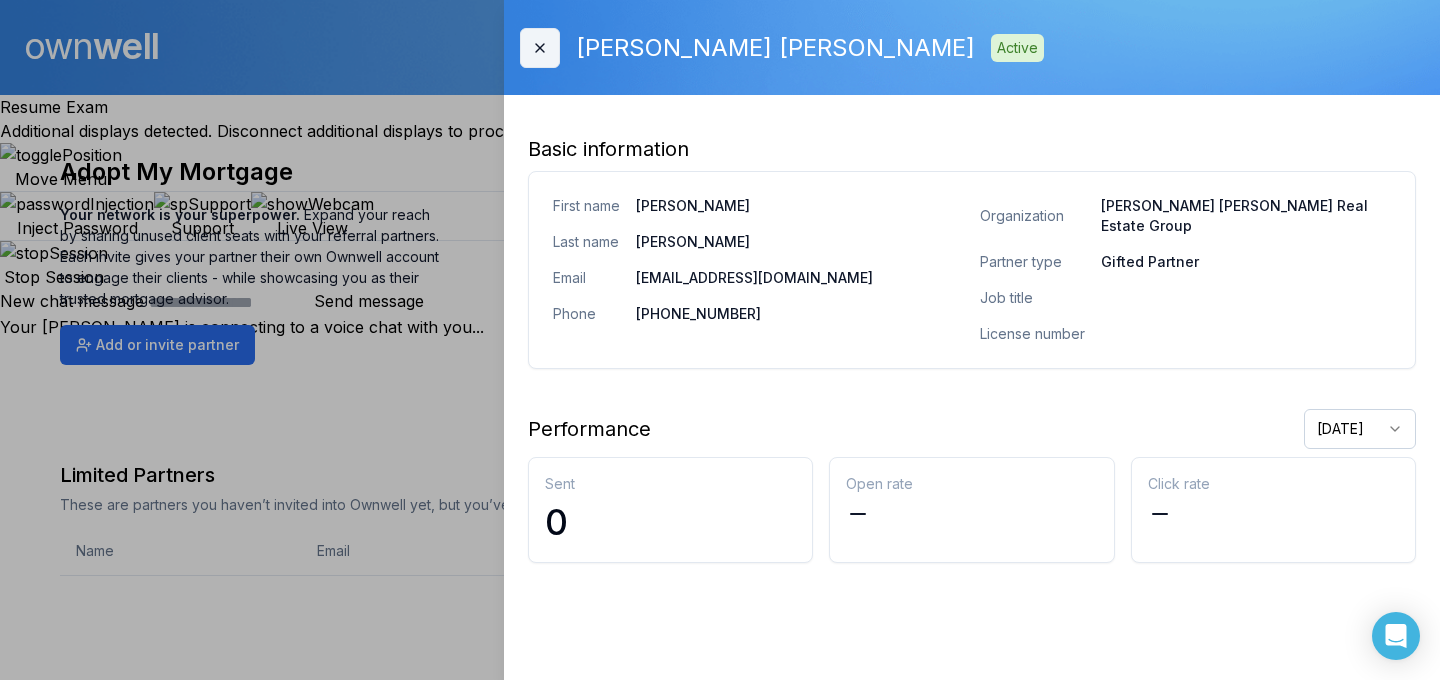 click 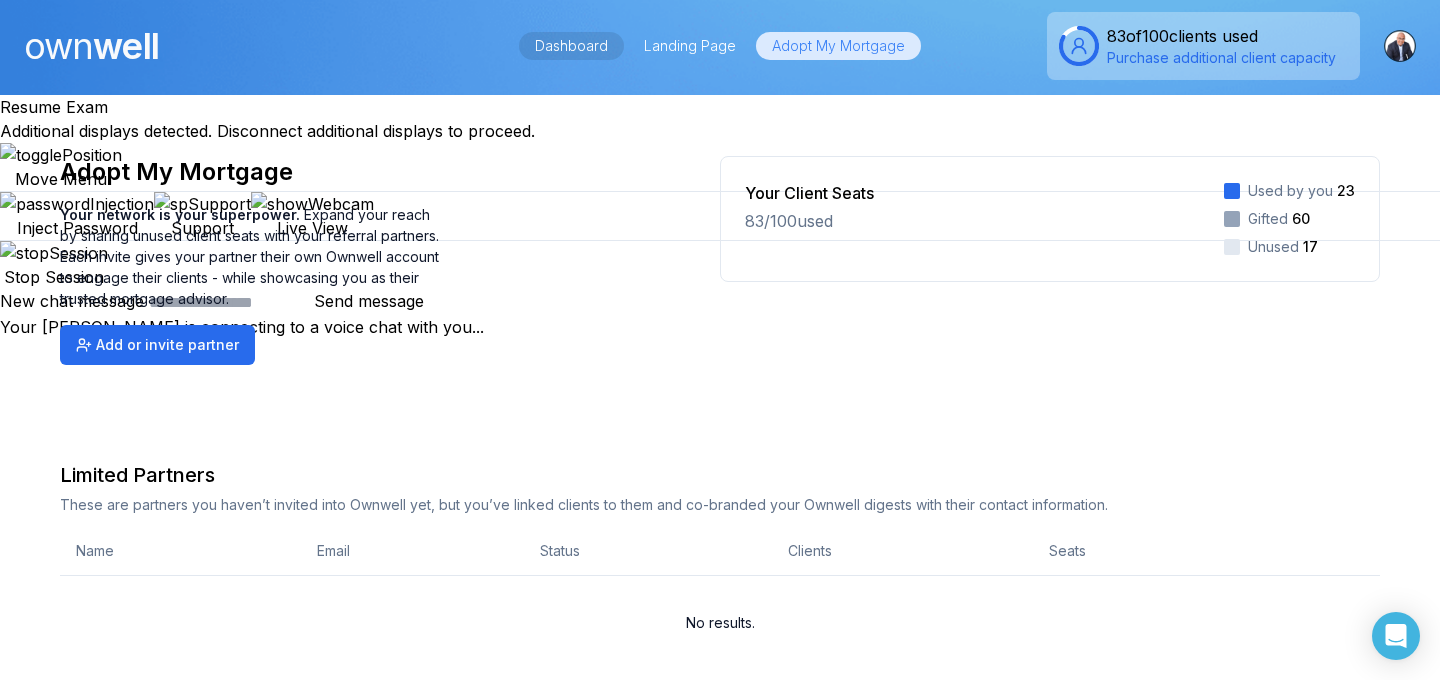 click on "Dashboard" at bounding box center (571, 46) 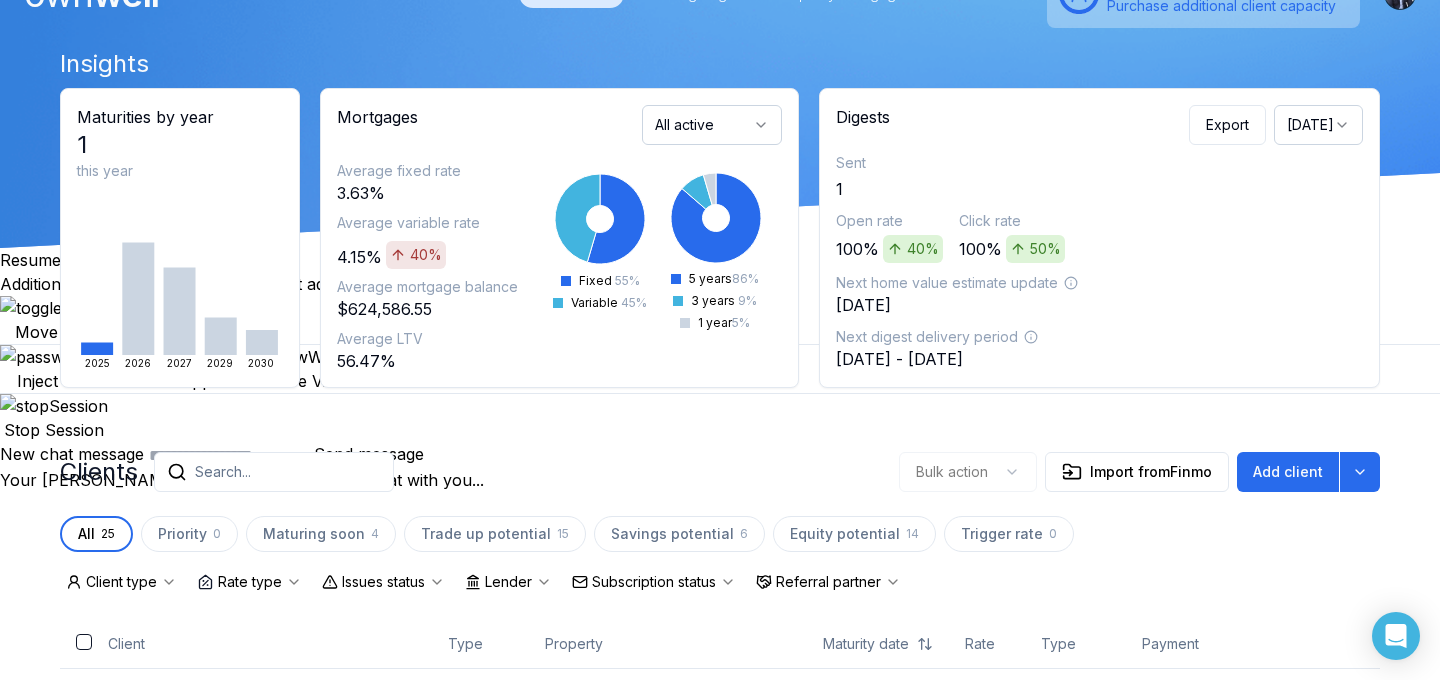scroll, scrollTop: 50, scrollLeft: 0, axis: vertical 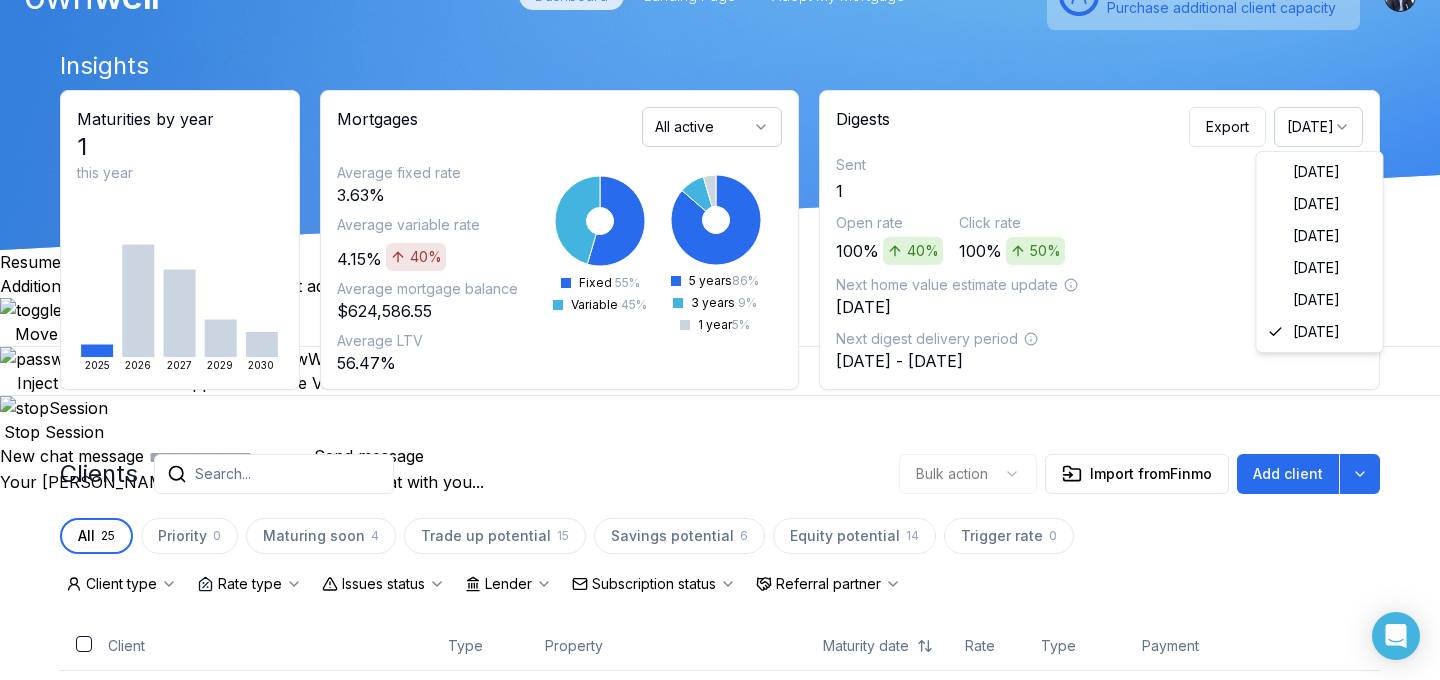 click on "[DATE]" at bounding box center [1318, 127] 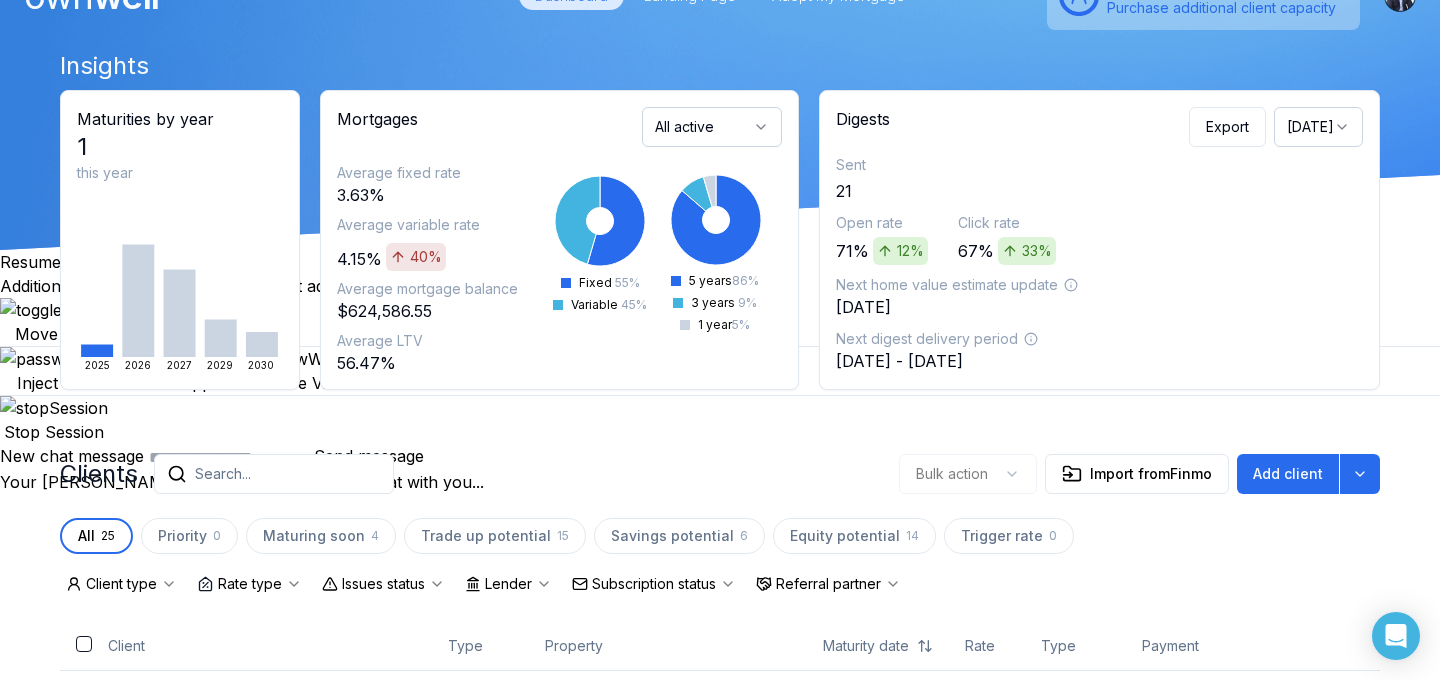 click on "[DATE]" at bounding box center [1318, 127] 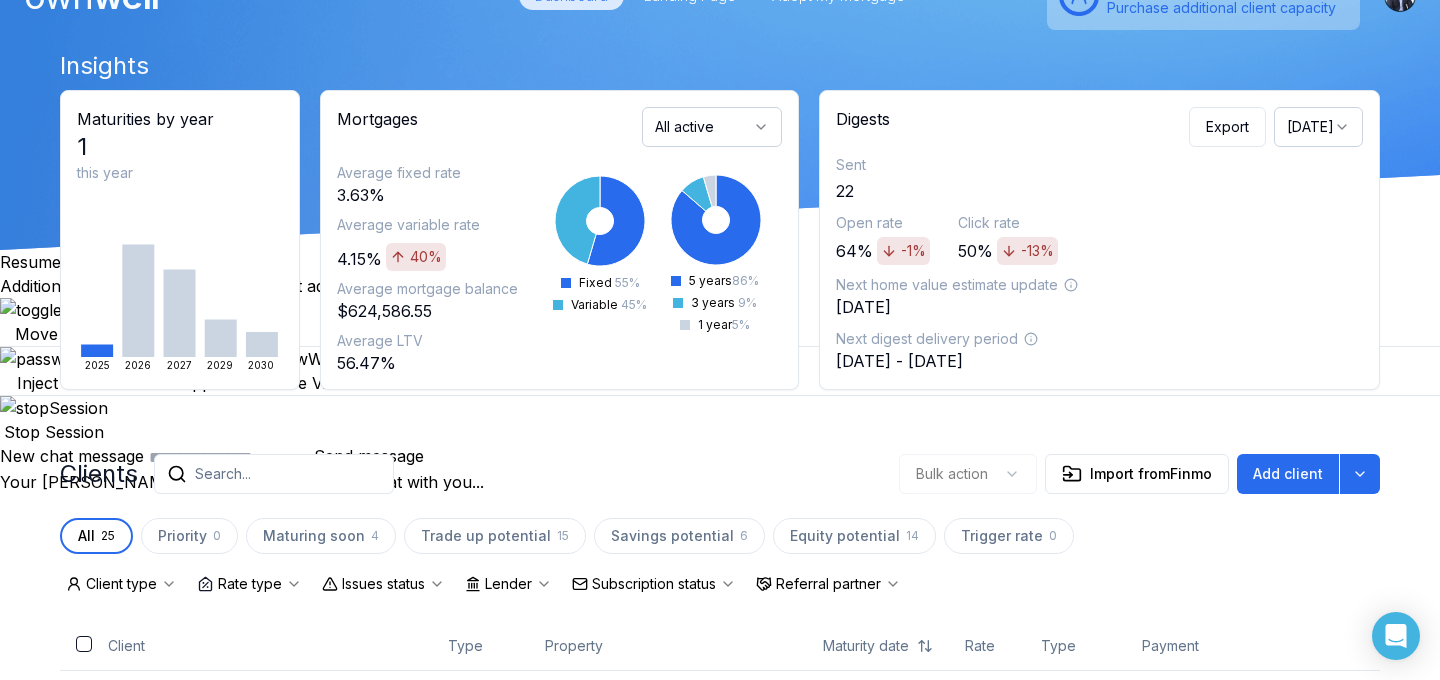 click on "[DATE]" at bounding box center [1318, 127] 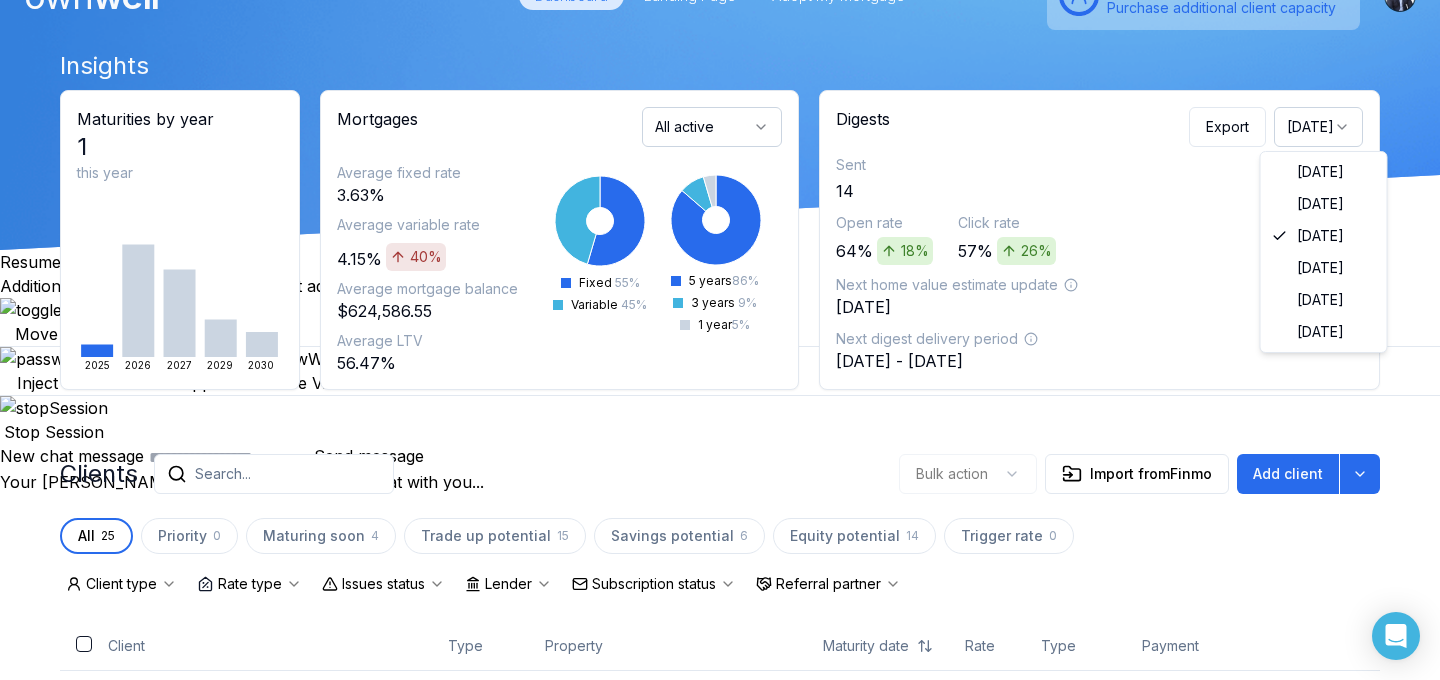 click on "[DATE]" at bounding box center (1318, 127) 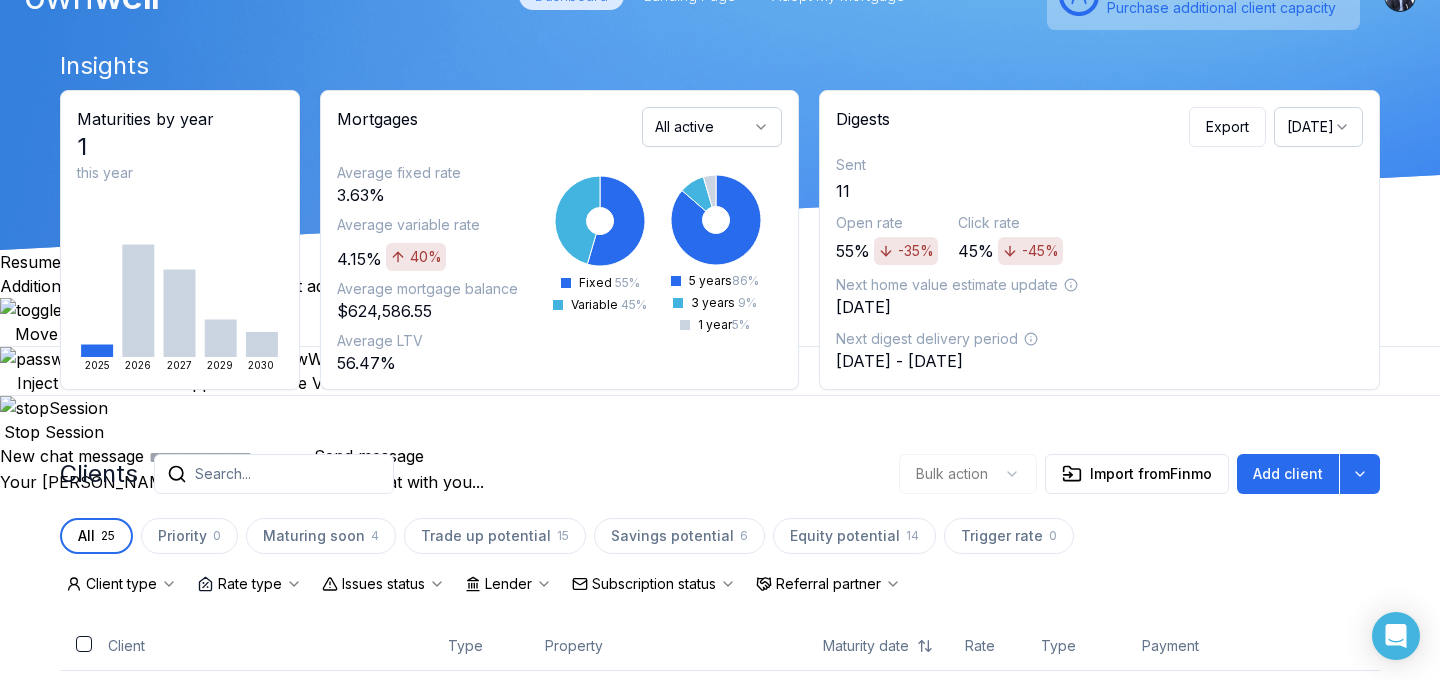 click on "[DATE]" at bounding box center (1318, 127) 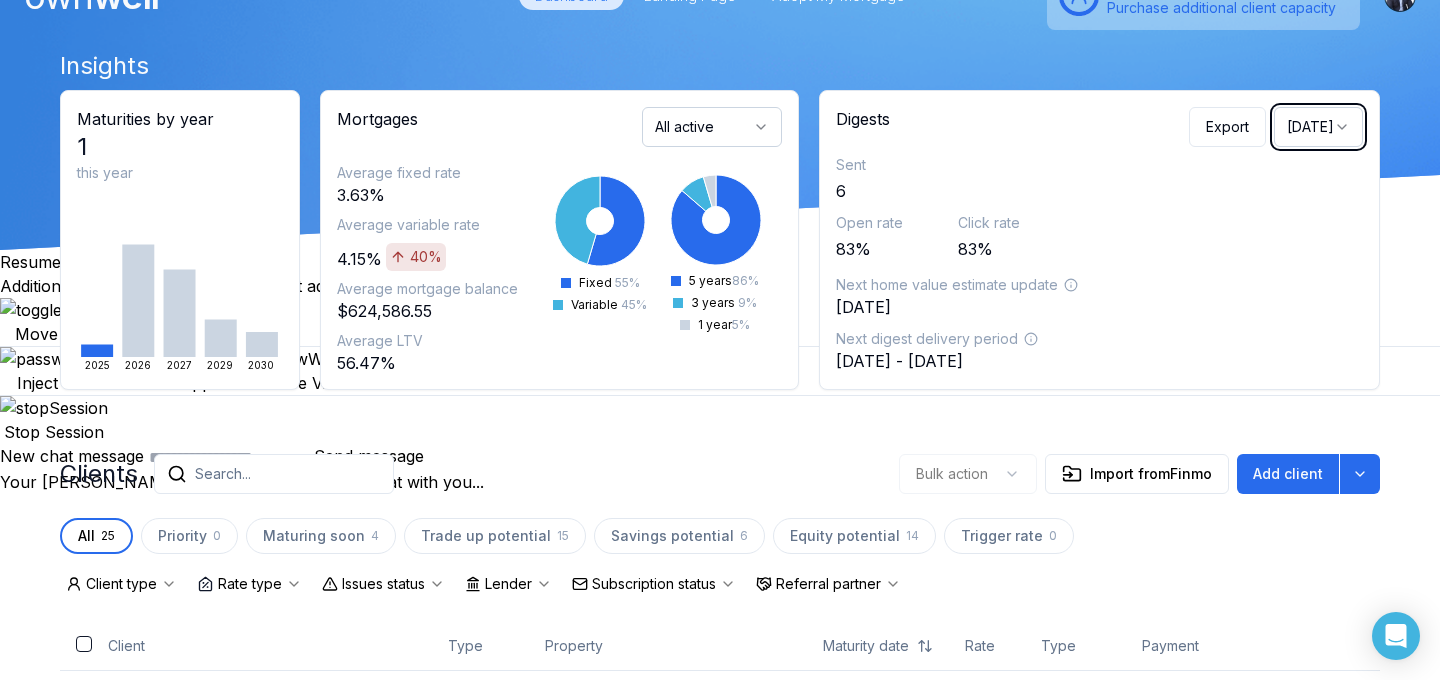 scroll, scrollTop: 20, scrollLeft: 0, axis: vertical 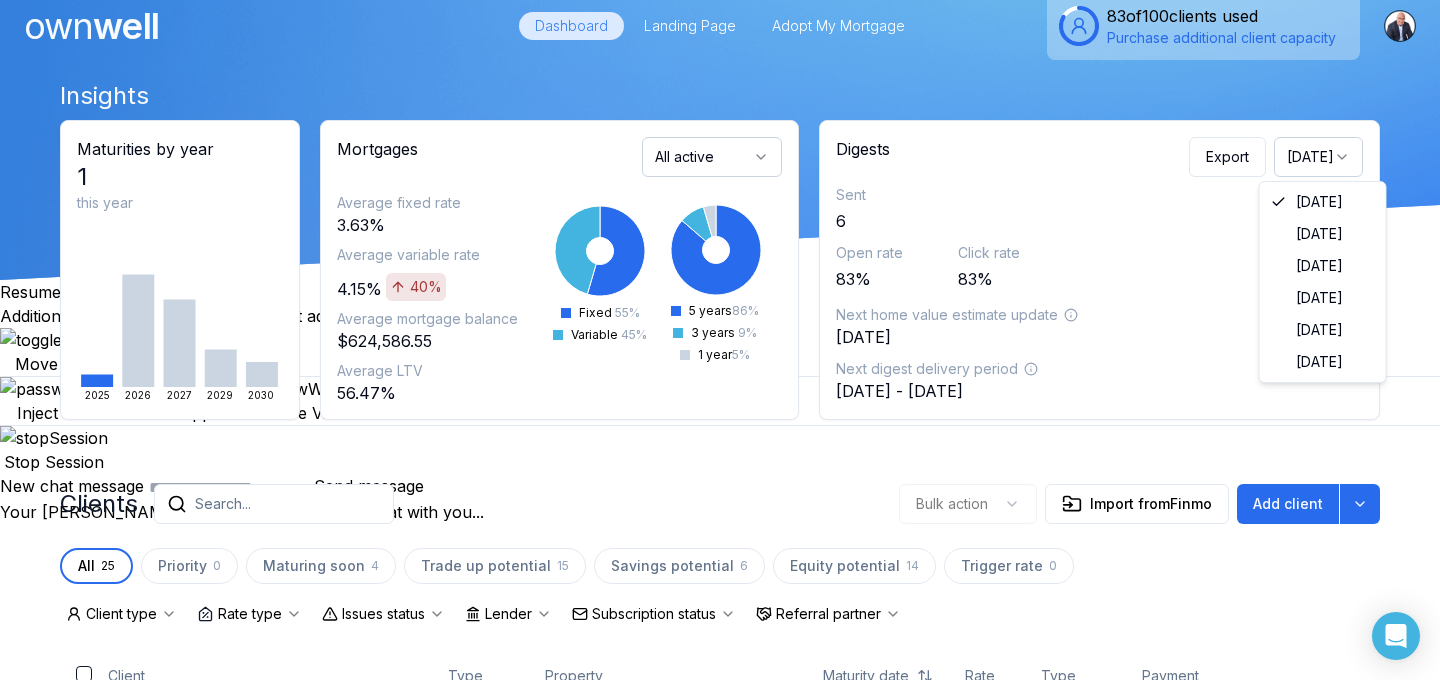 click on "[DATE]" at bounding box center (1318, 157) 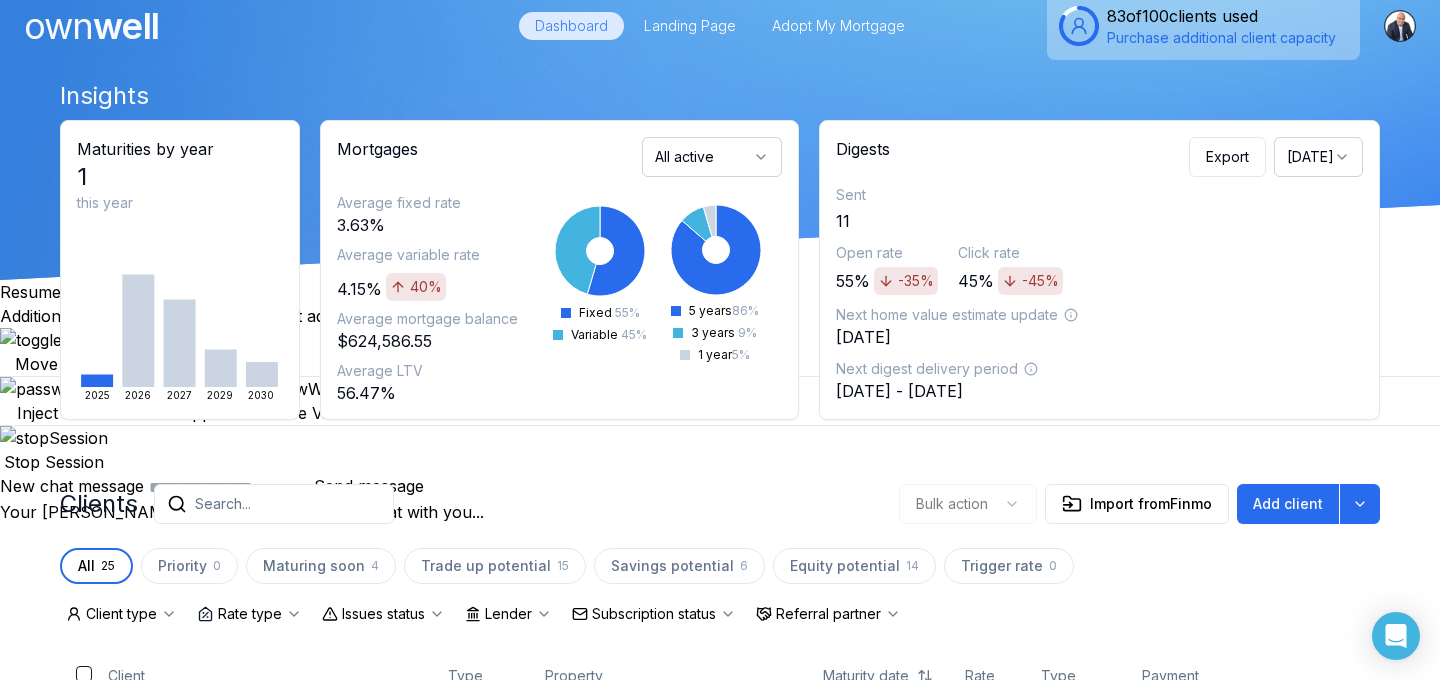 click on "Digests Export [DATE]" at bounding box center [1099, 153] 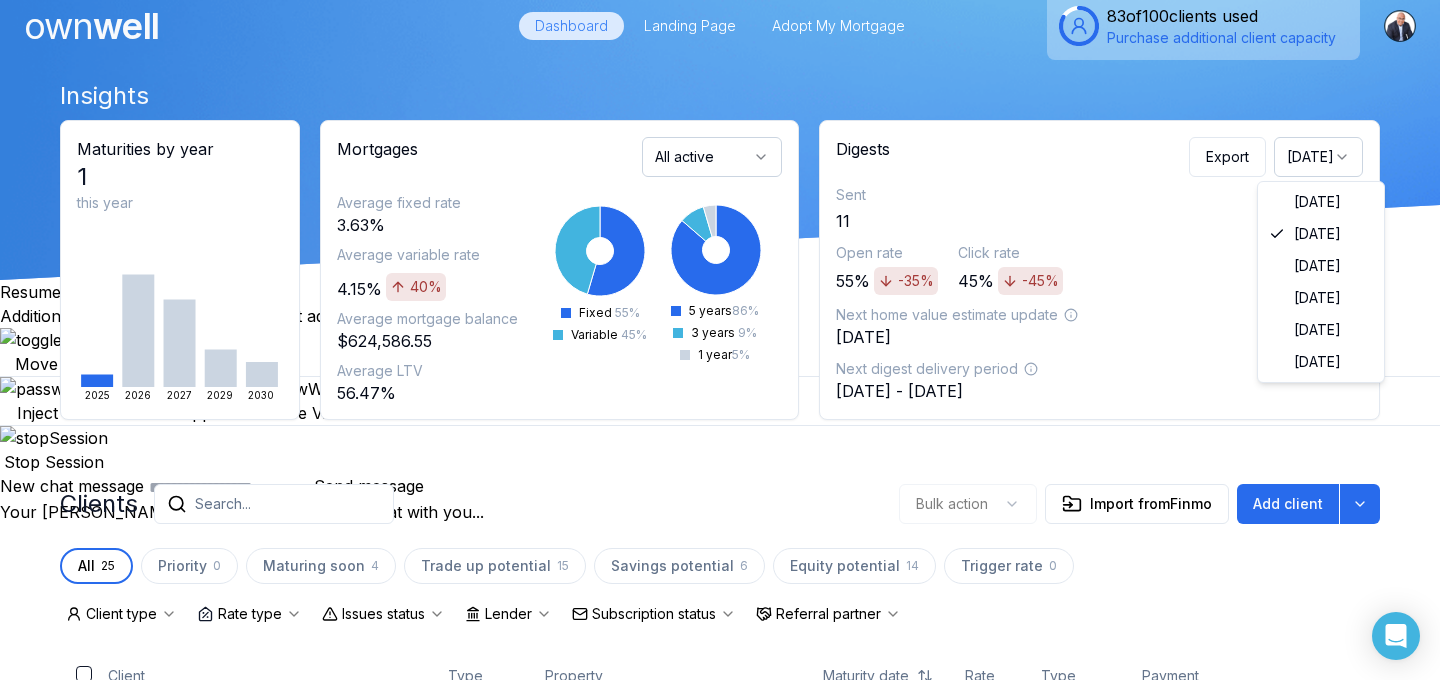 click on "[DATE]" at bounding box center (1318, 157) 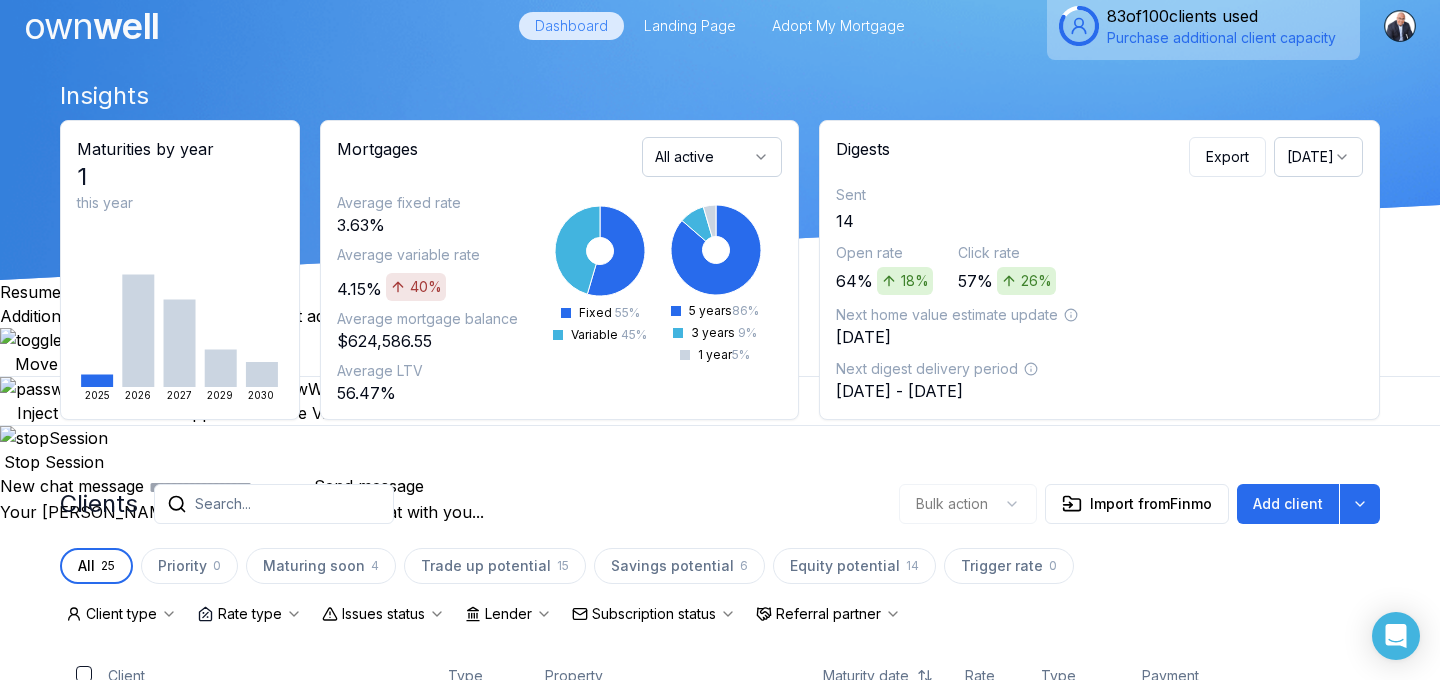 click on "[DATE]" at bounding box center [1318, 157] 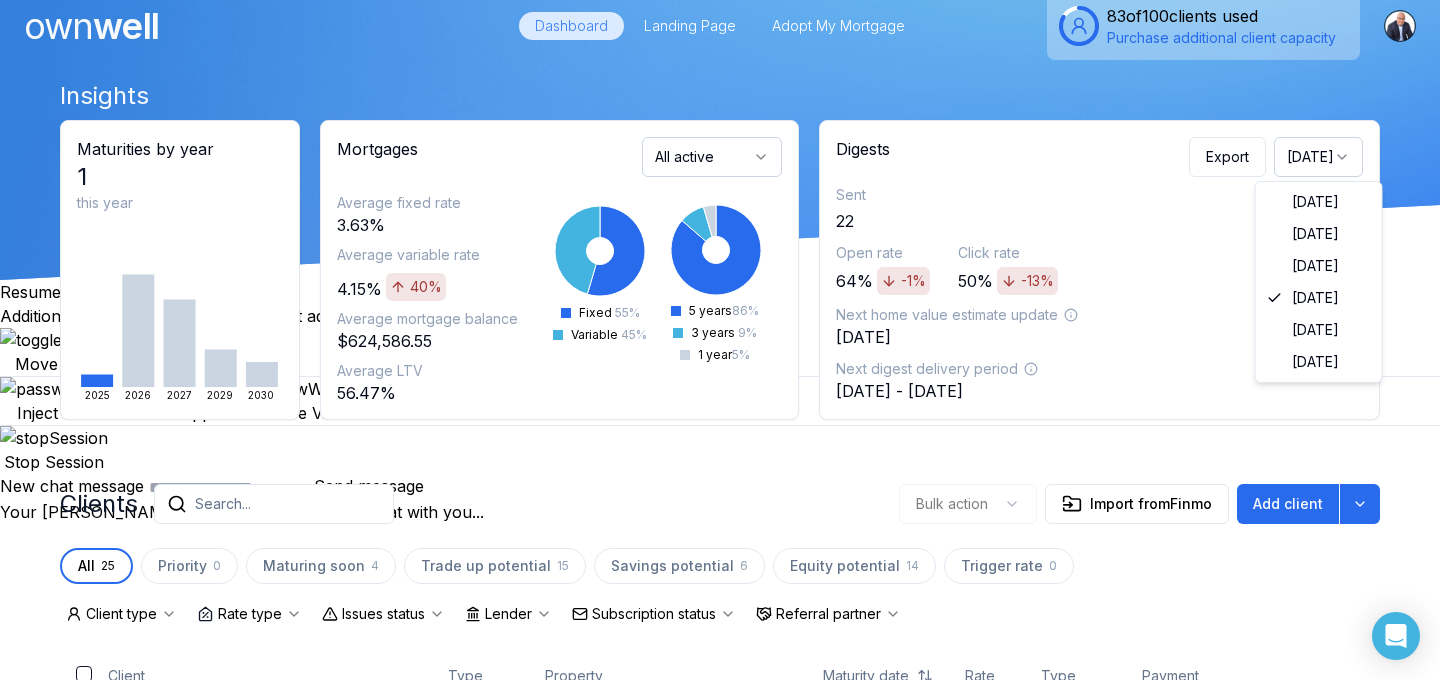 click on "[DATE]" at bounding box center (1318, 157) 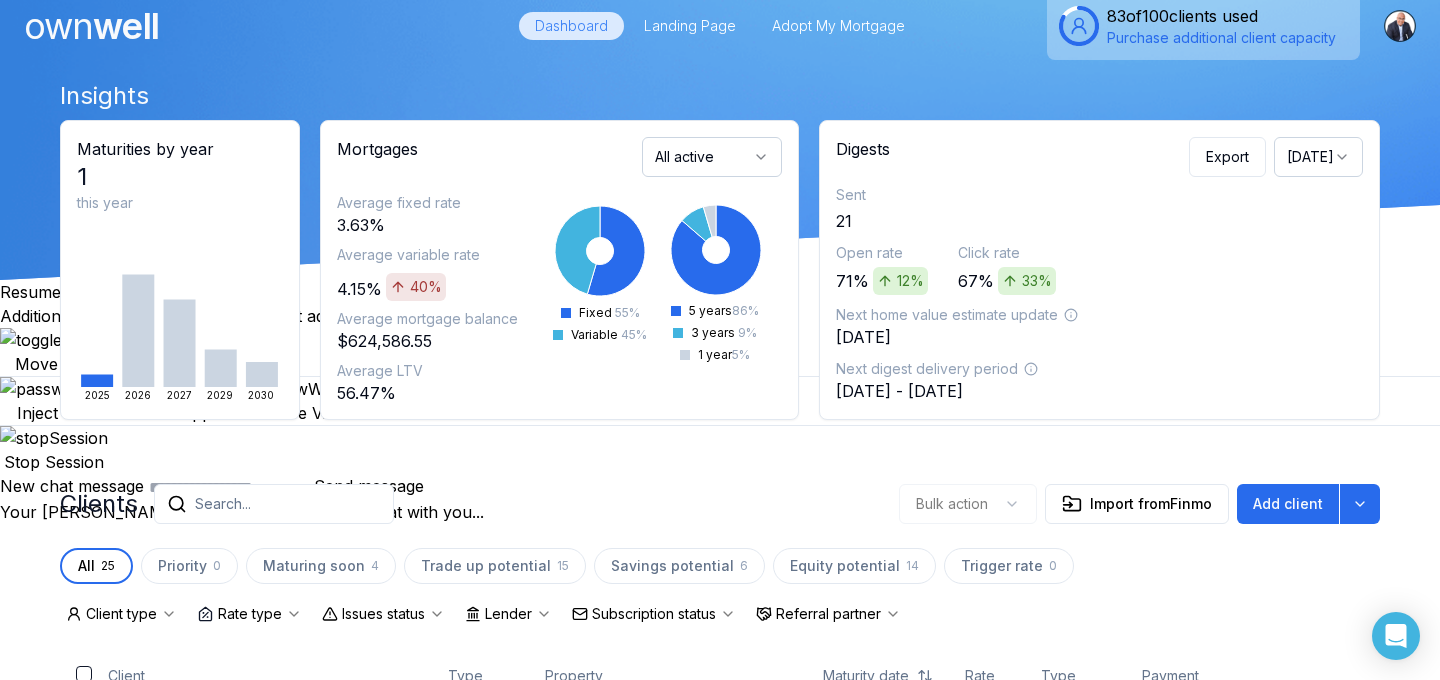 click on "[DATE]" at bounding box center (1318, 157) 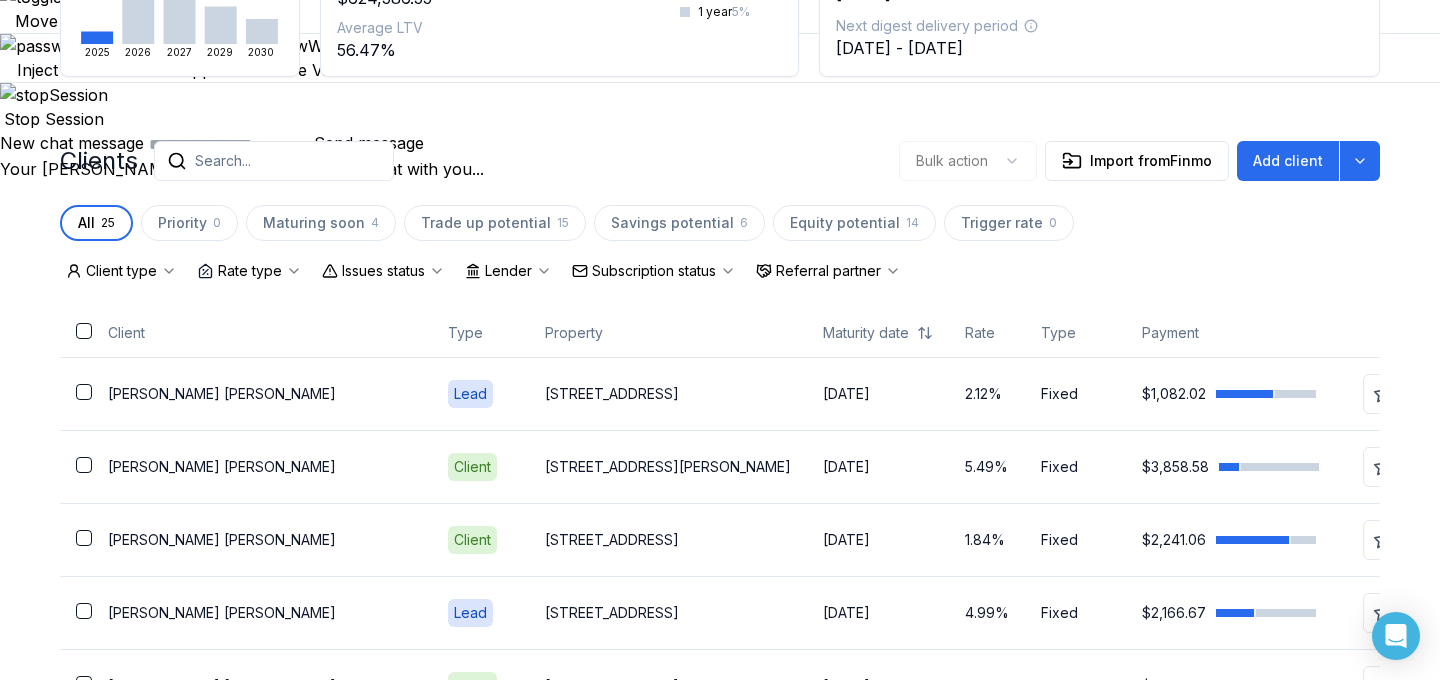 scroll, scrollTop: 364, scrollLeft: 0, axis: vertical 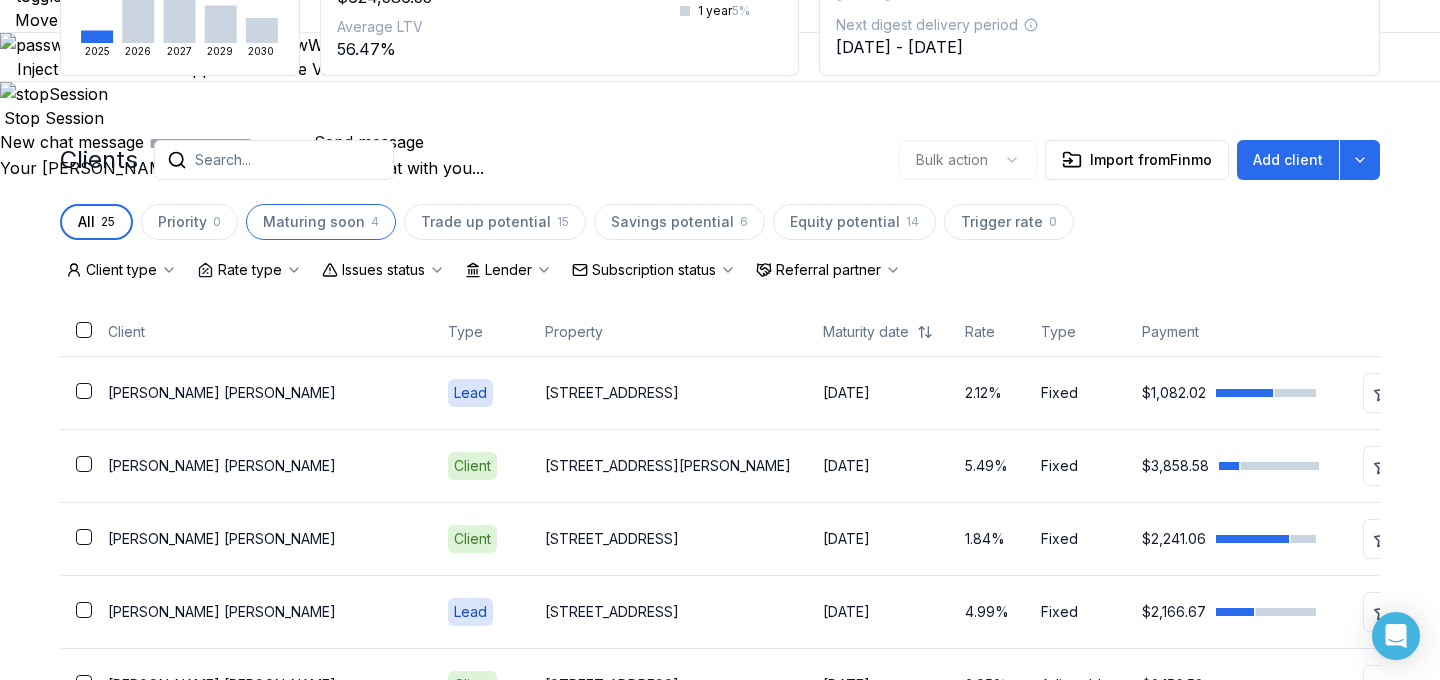 click on "Maturing soon" at bounding box center (314, 222) 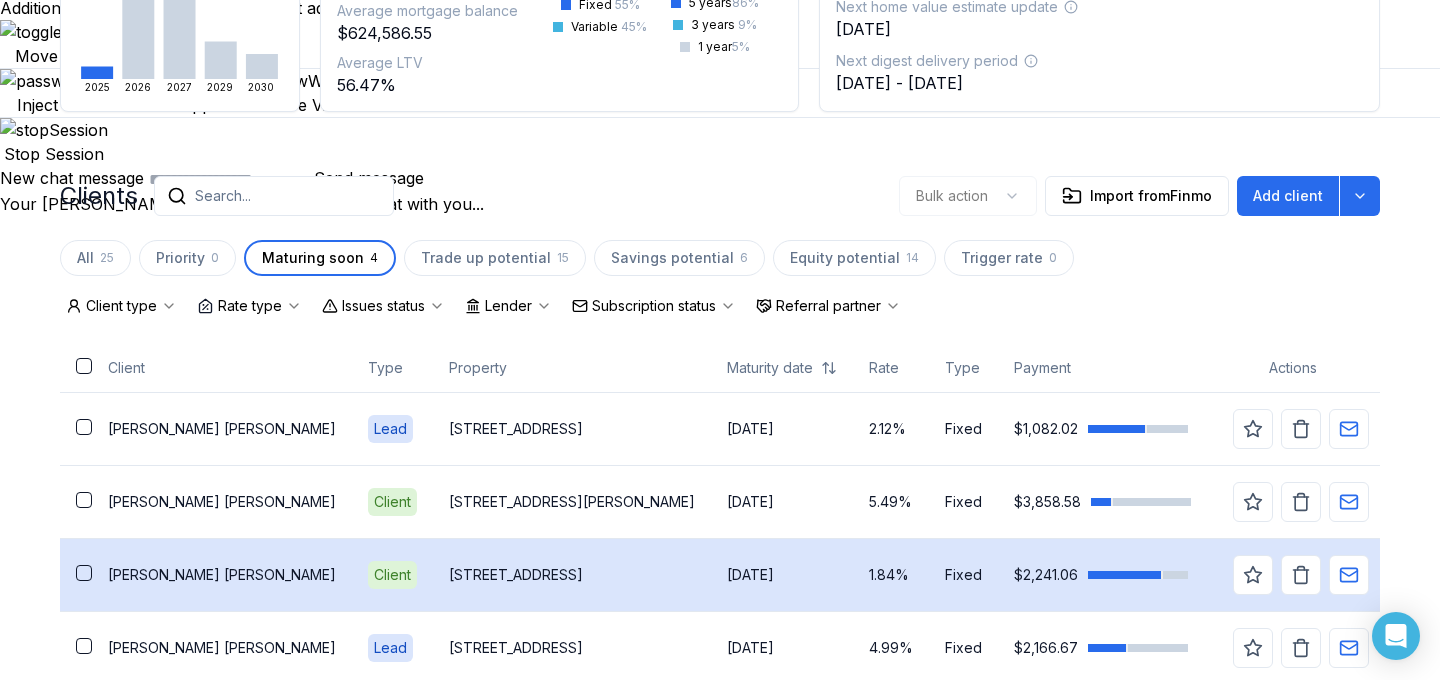 scroll, scrollTop: 323, scrollLeft: 0, axis: vertical 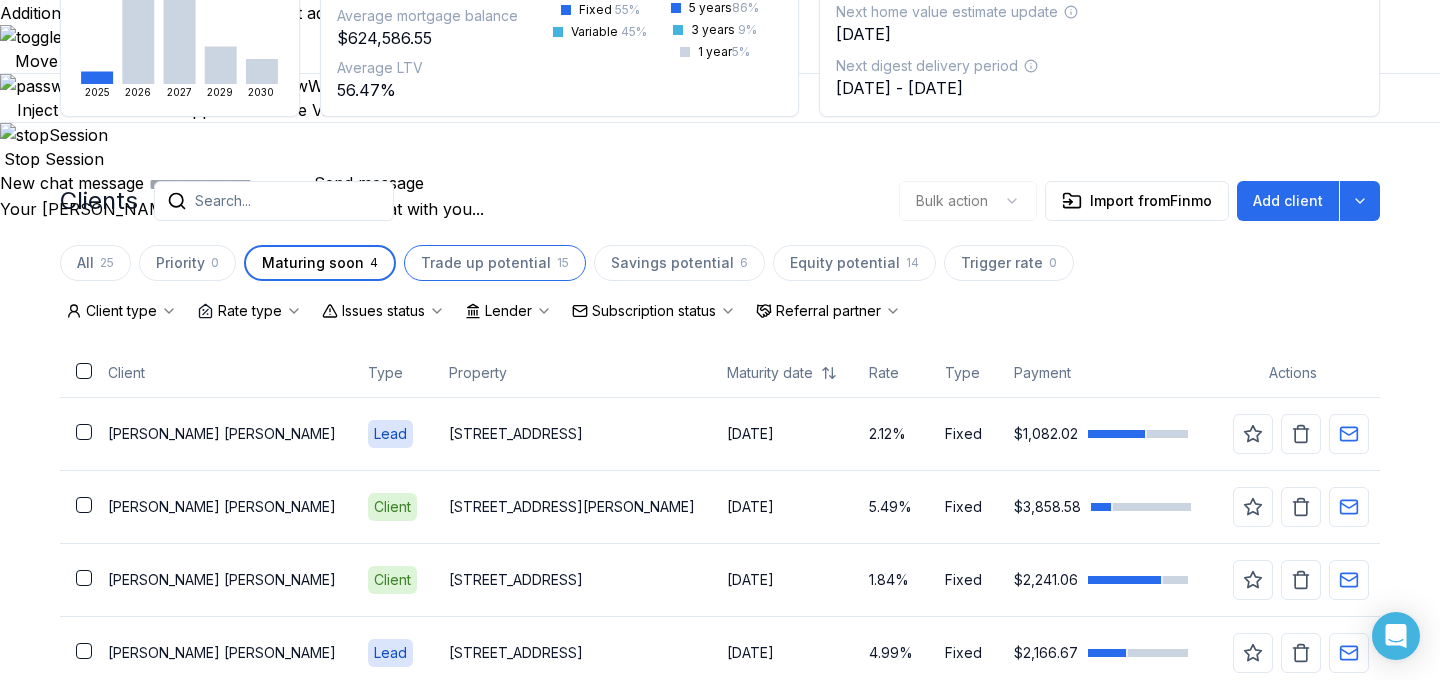 click on "Trade up potential" at bounding box center [486, 263] 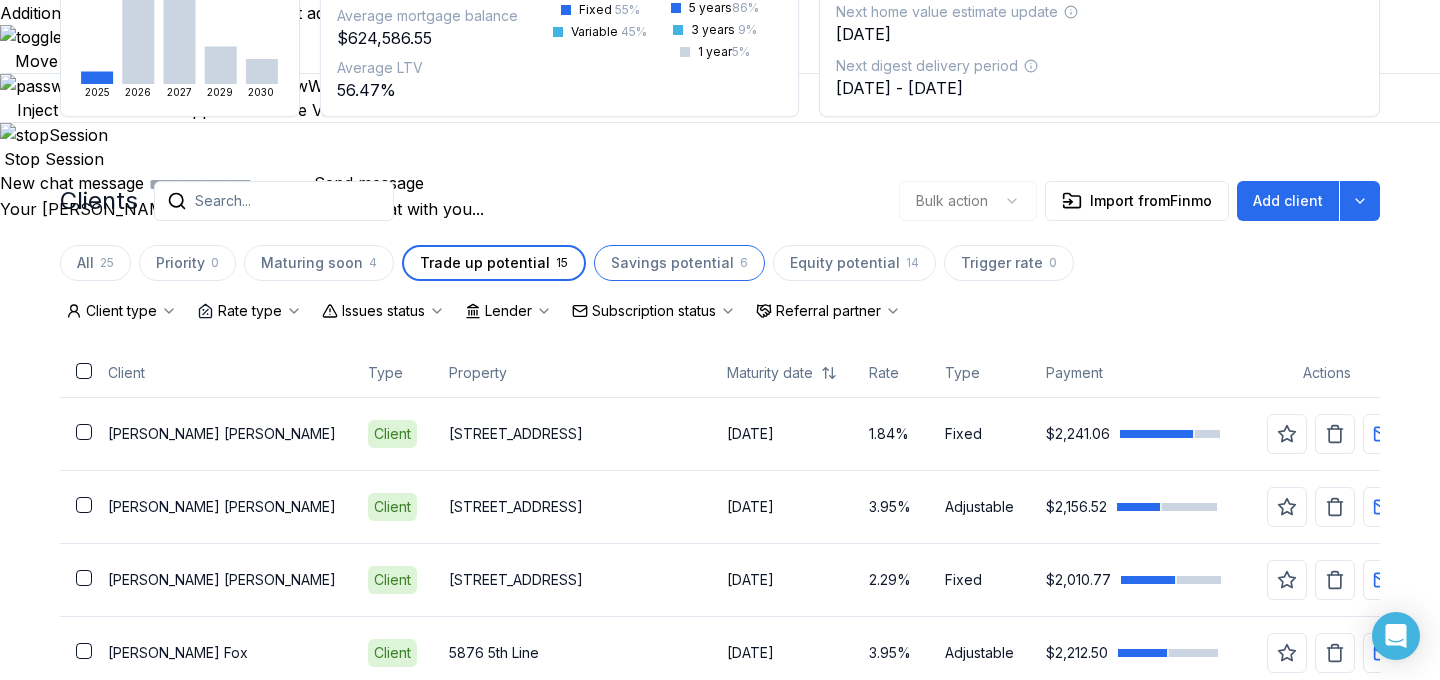 click on "Savings potential" at bounding box center [672, 263] 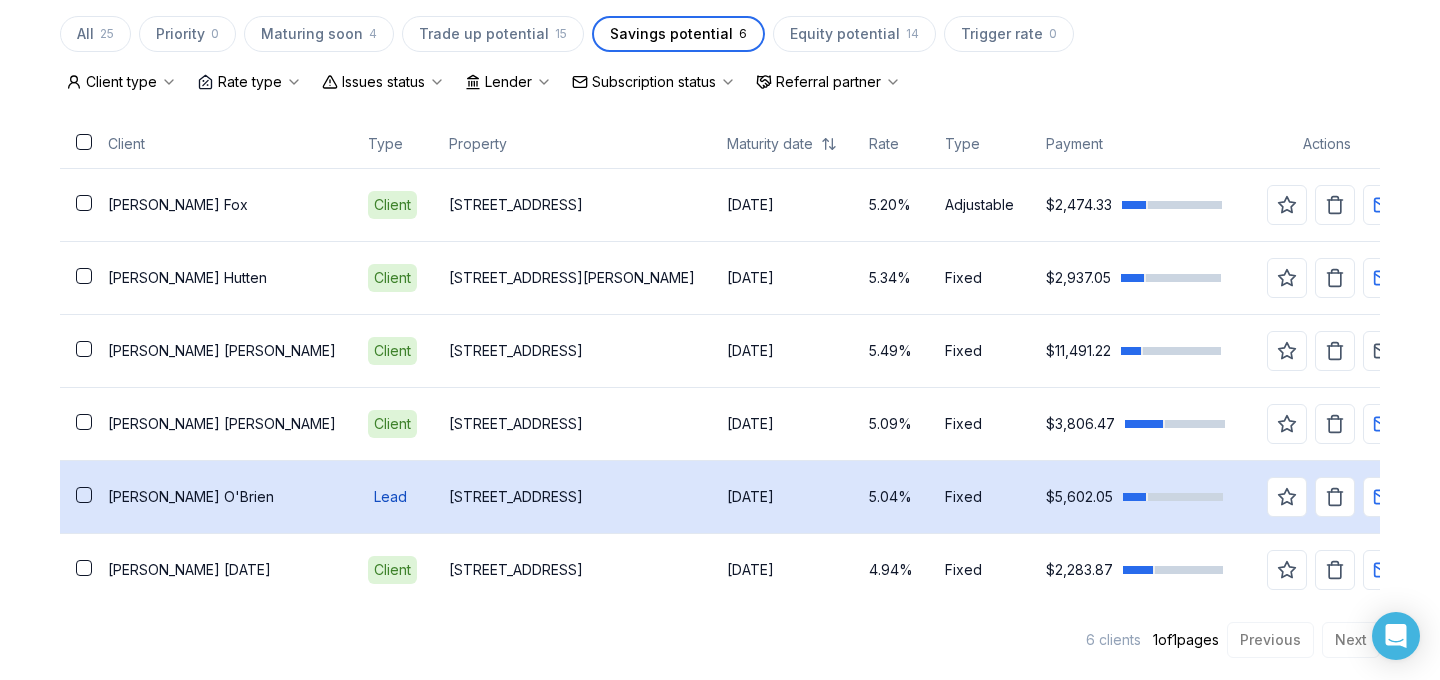 scroll, scrollTop: 553, scrollLeft: 0, axis: vertical 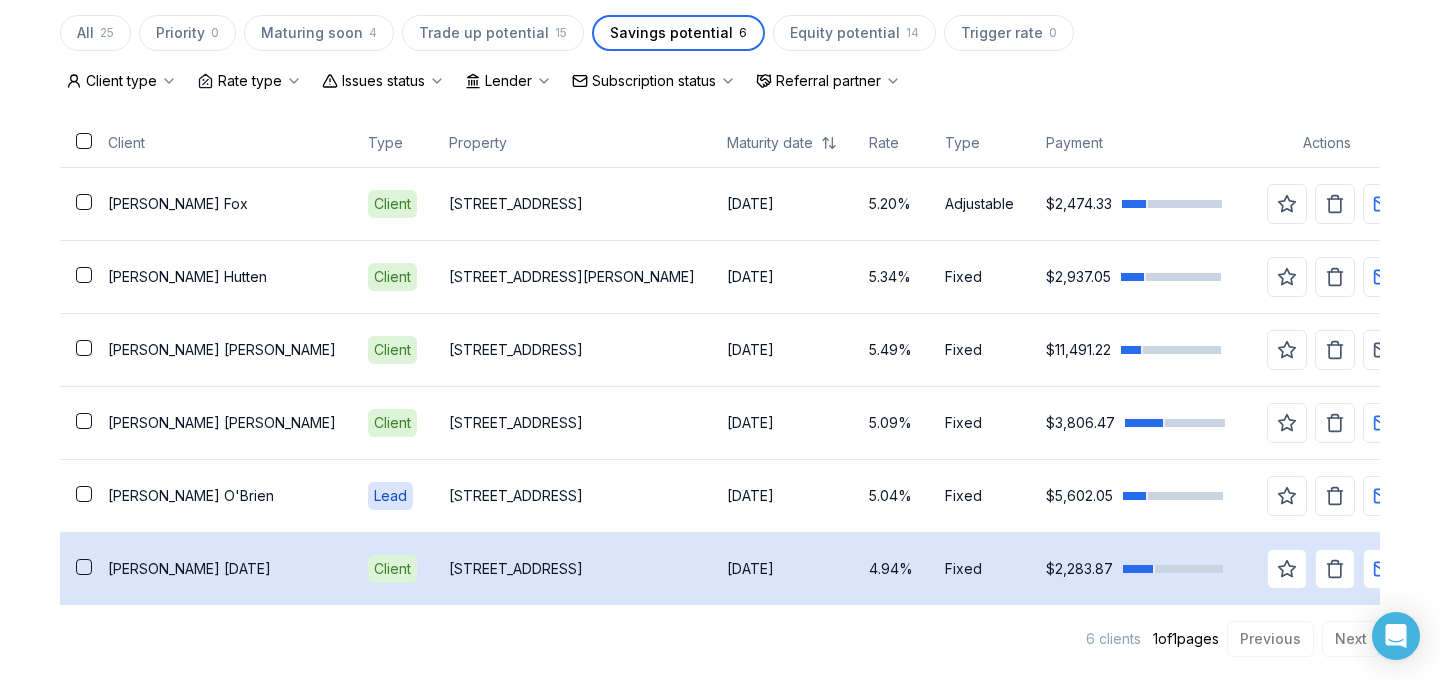click on "[STREET_ADDRESS]" at bounding box center (572, 569) 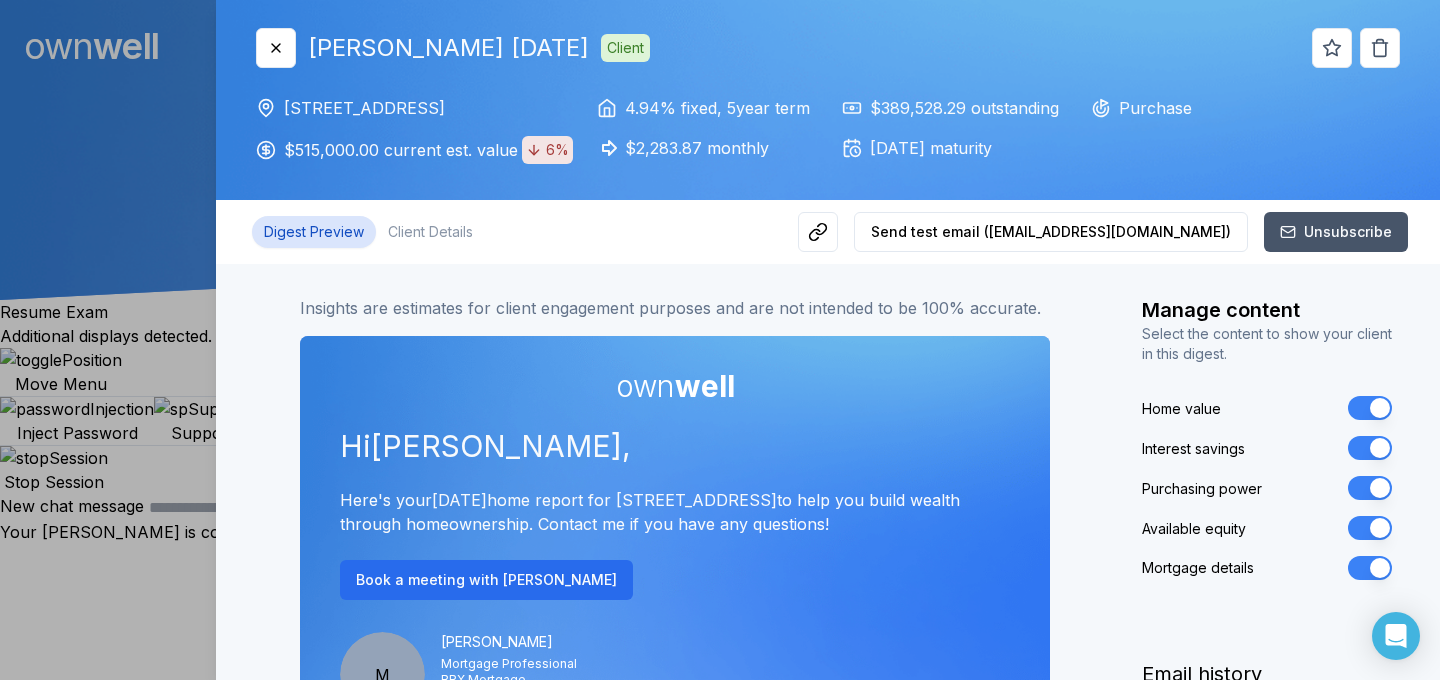 scroll, scrollTop: 0, scrollLeft: 0, axis: both 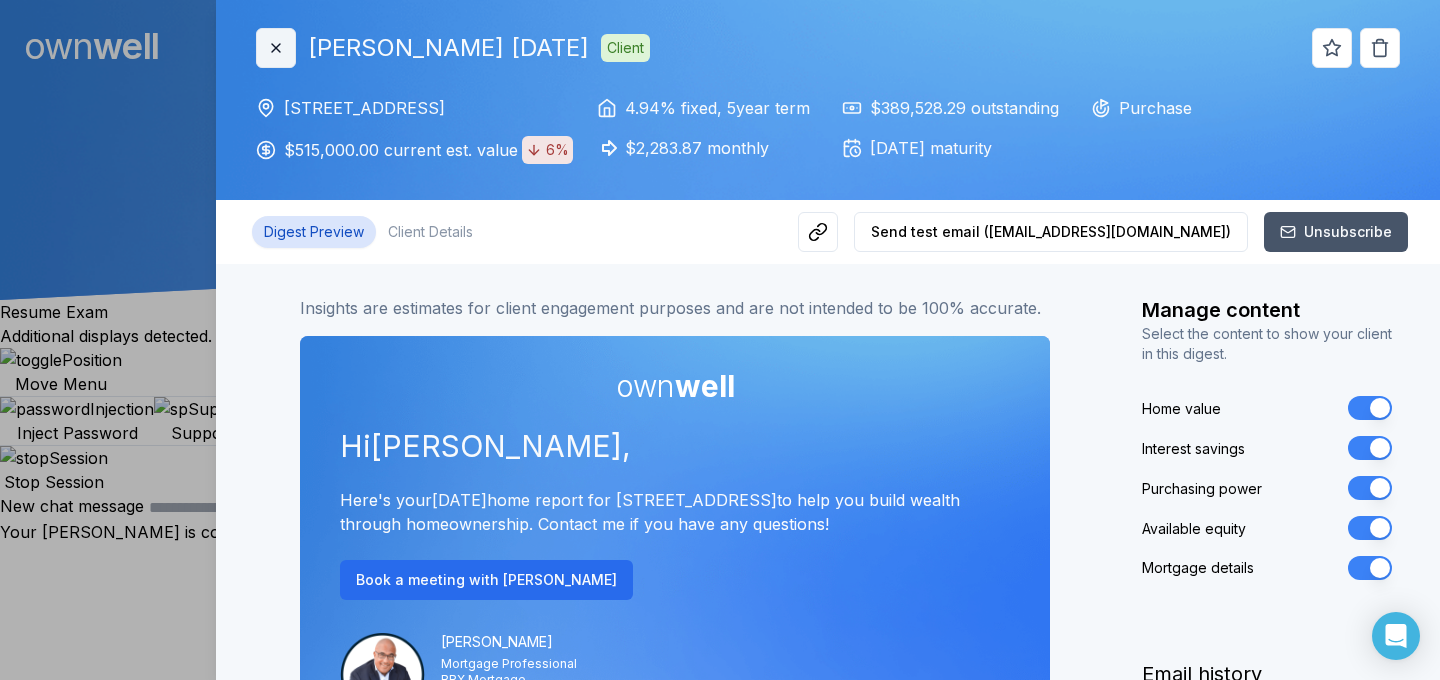 click on "Close" at bounding box center [276, 48] 